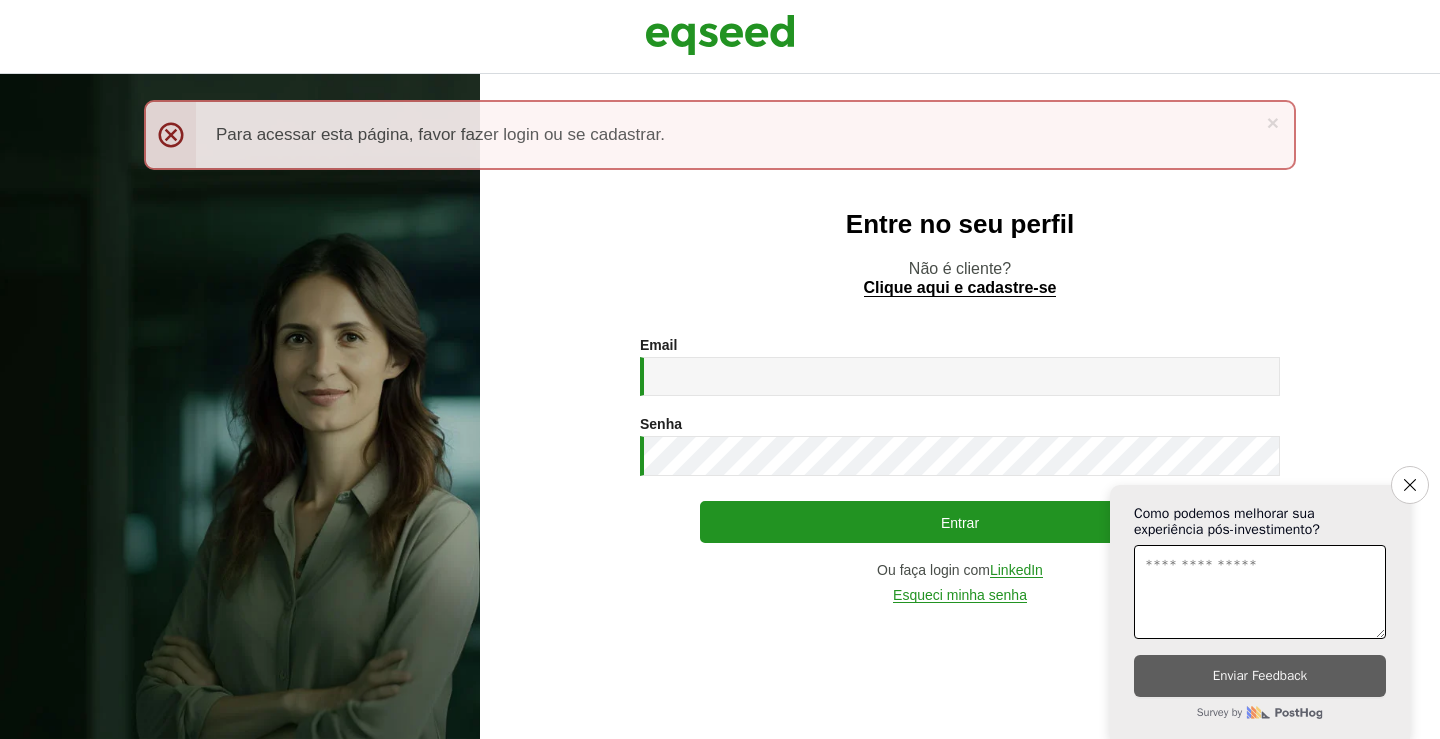 scroll, scrollTop: 0, scrollLeft: 0, axis: both 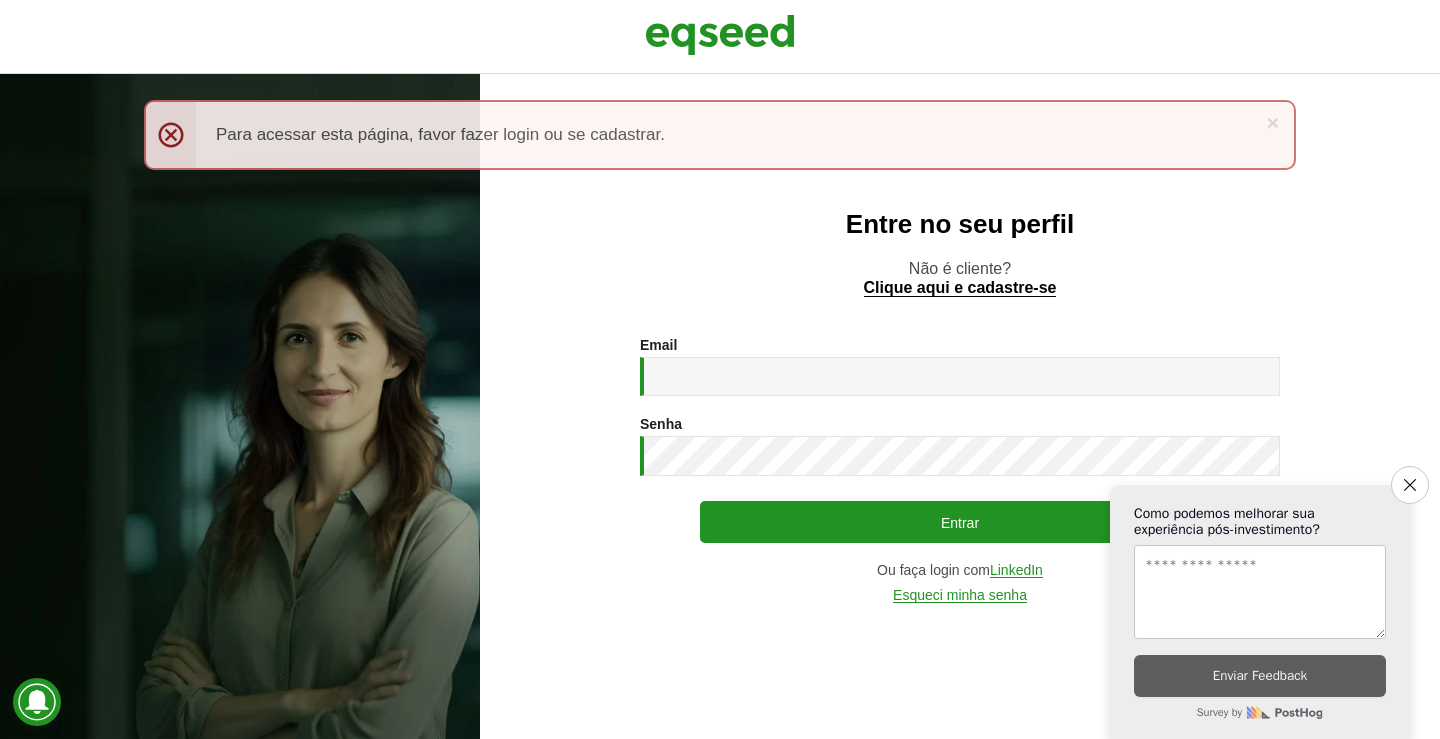 click on "×
Menssagem de erro
Para acessar esta página, favor fazer login ou se cadastrar." at bounding box center (720, 135) 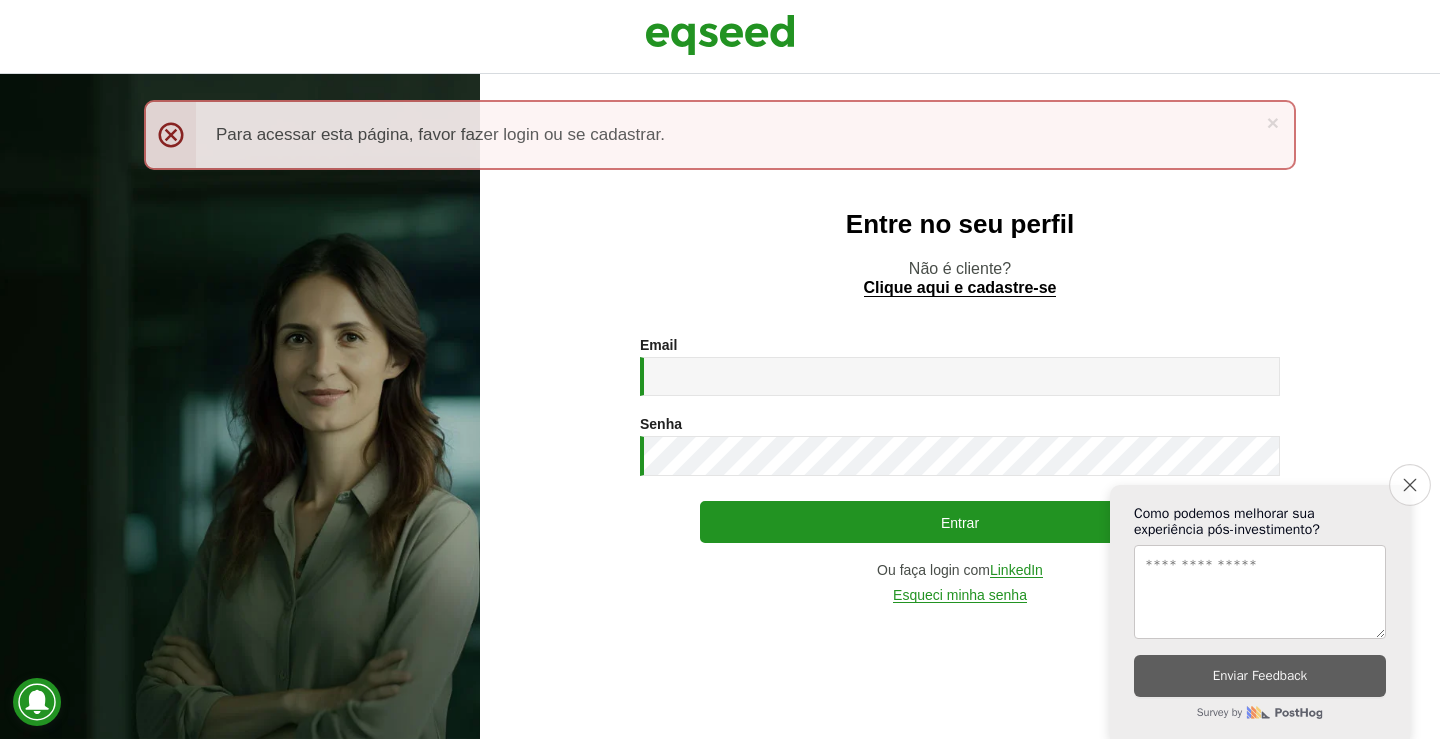 click on "Close survey" at bounding box center (1410, 485) 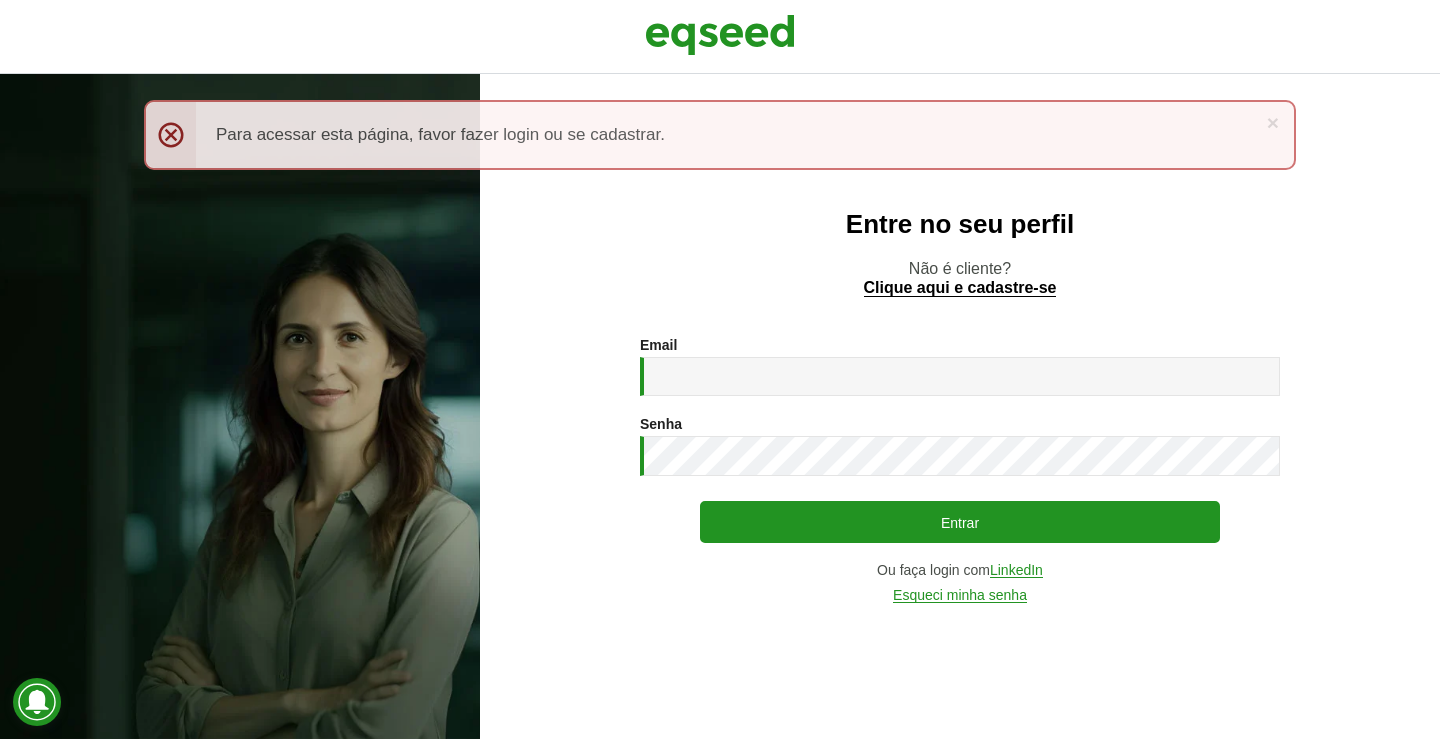 click on "×
Menssagem de erro
Para acessar esta página, favor fazer login ou se cadastrar.
Entre no seu perfil        Não é cliente? Clique aqui e cadastre-se
Email  *
Digite seu endereço de e-mail.   Senha  *
Digite a senha que será usada em conjunto com seu e-mail.
Entrar
Ou faça login com  LinkedIn Esqueci minha senha
Não possui conta? Clique para cadastrar.
Voltar" at bounding box center (720, 369) 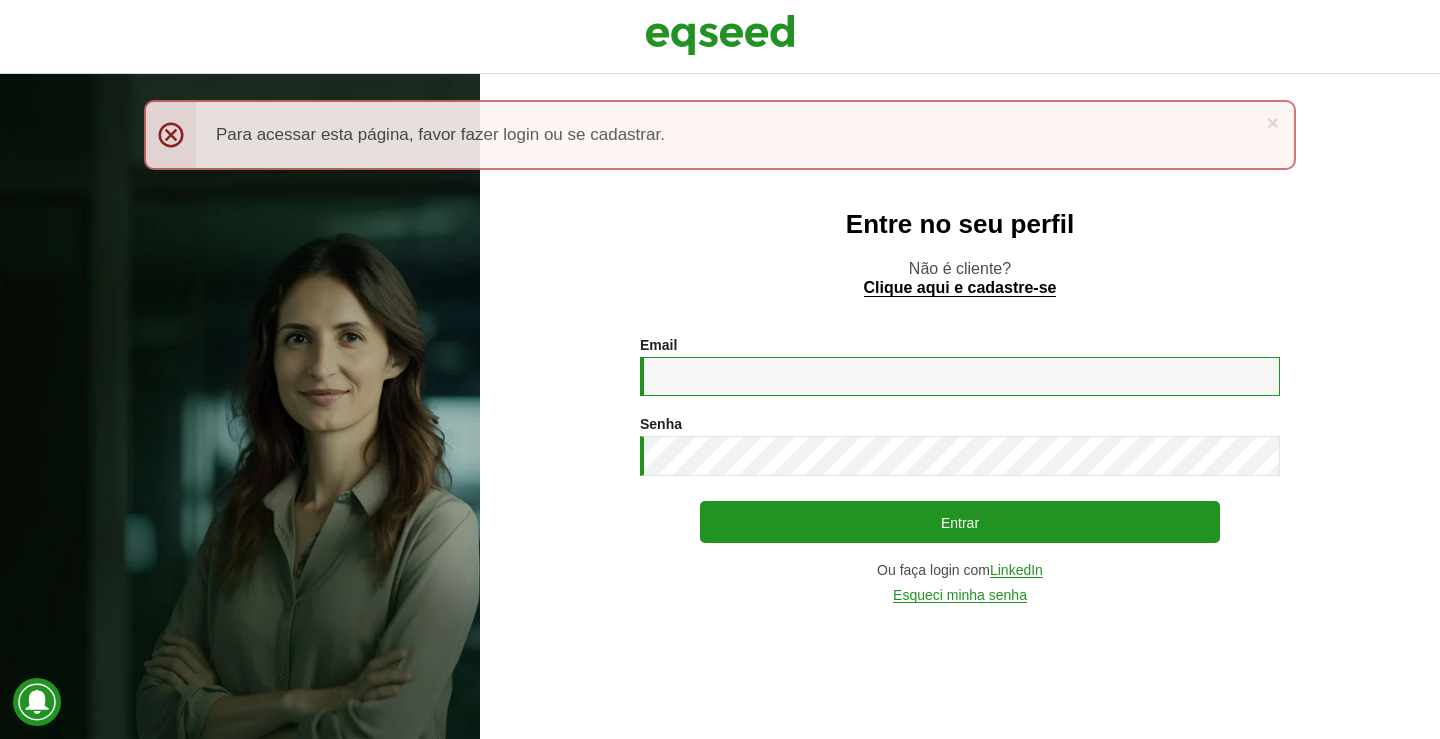 click on "Email  *" at bounding box center (960, 376) 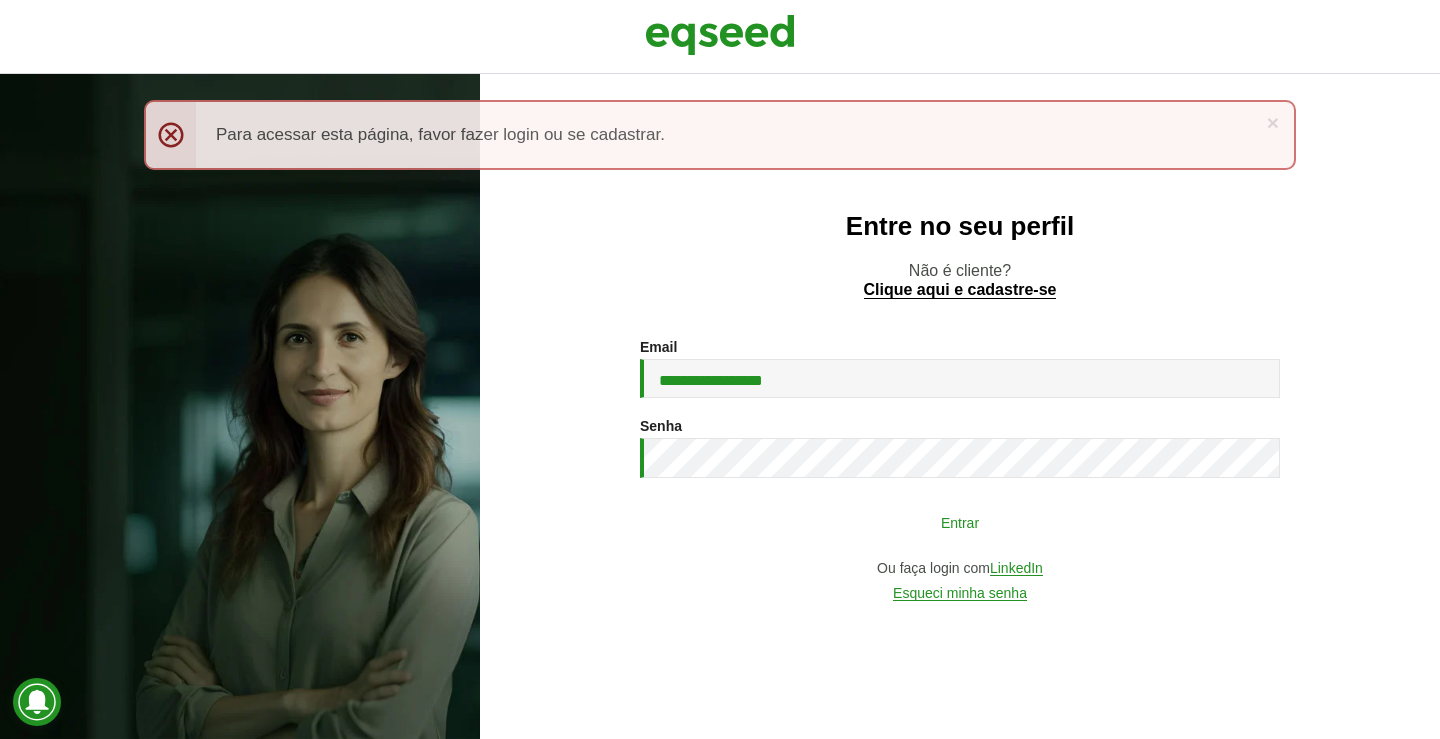 click on "Entrar" at bounding box center [960, 522] 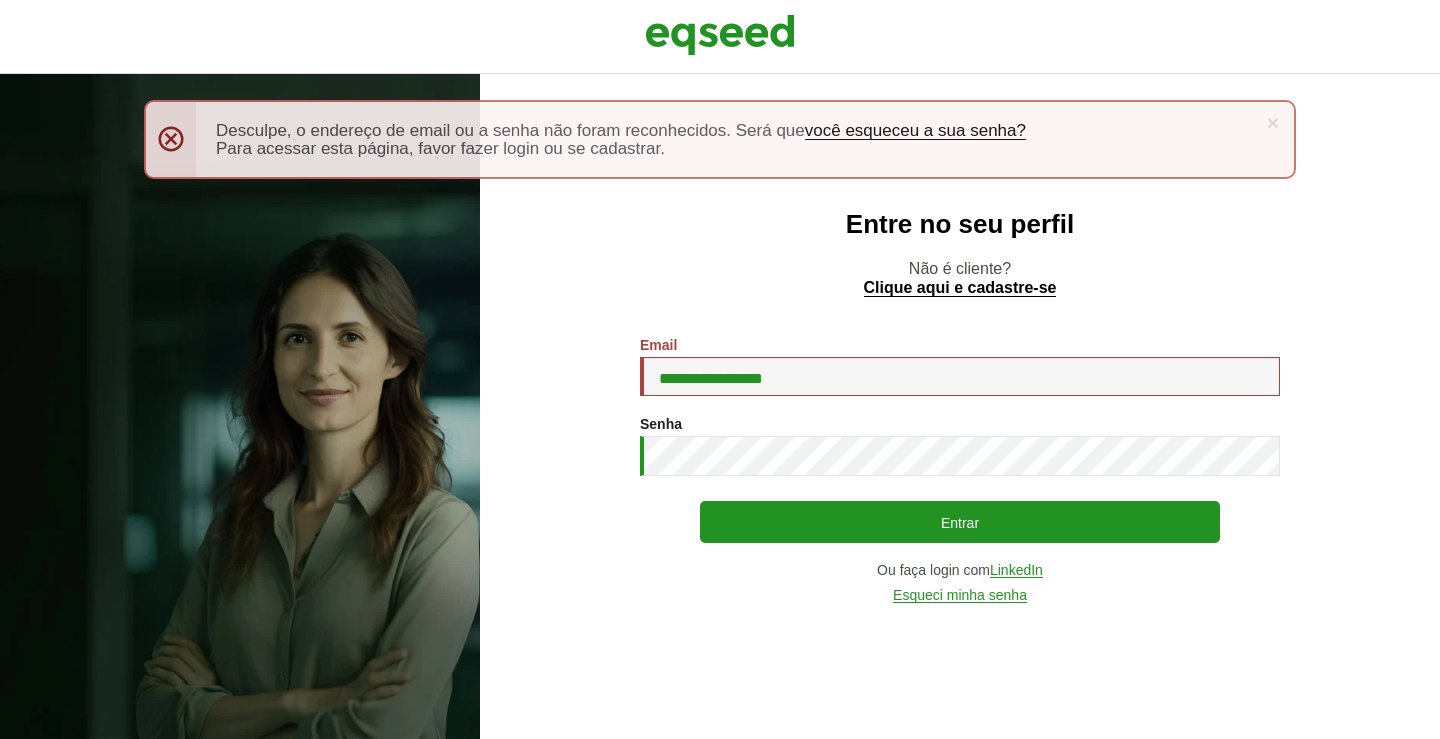 scroll, scrollTop: 0, scrollLeft: 0, axis: both 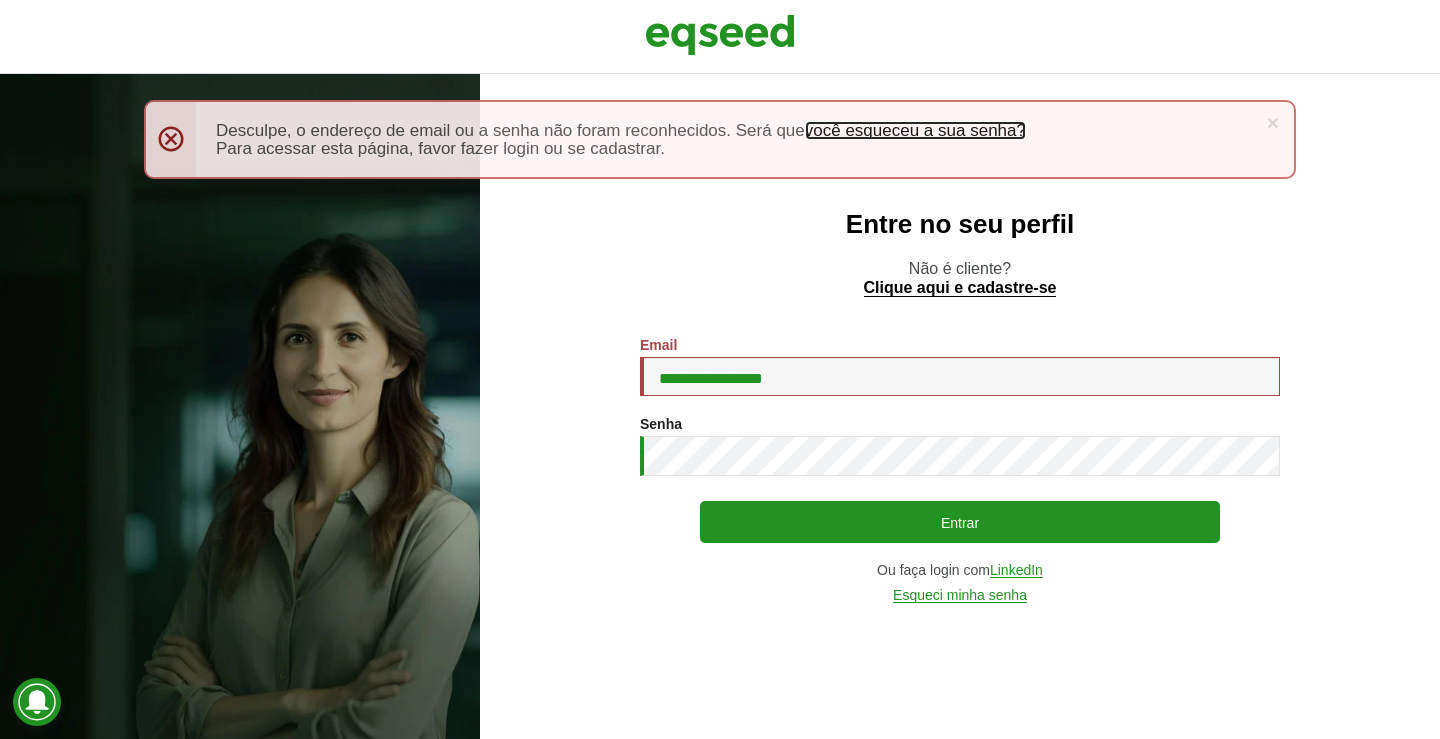 click on "você esqueceu a sua senha?" at bounding box center (915, 131) 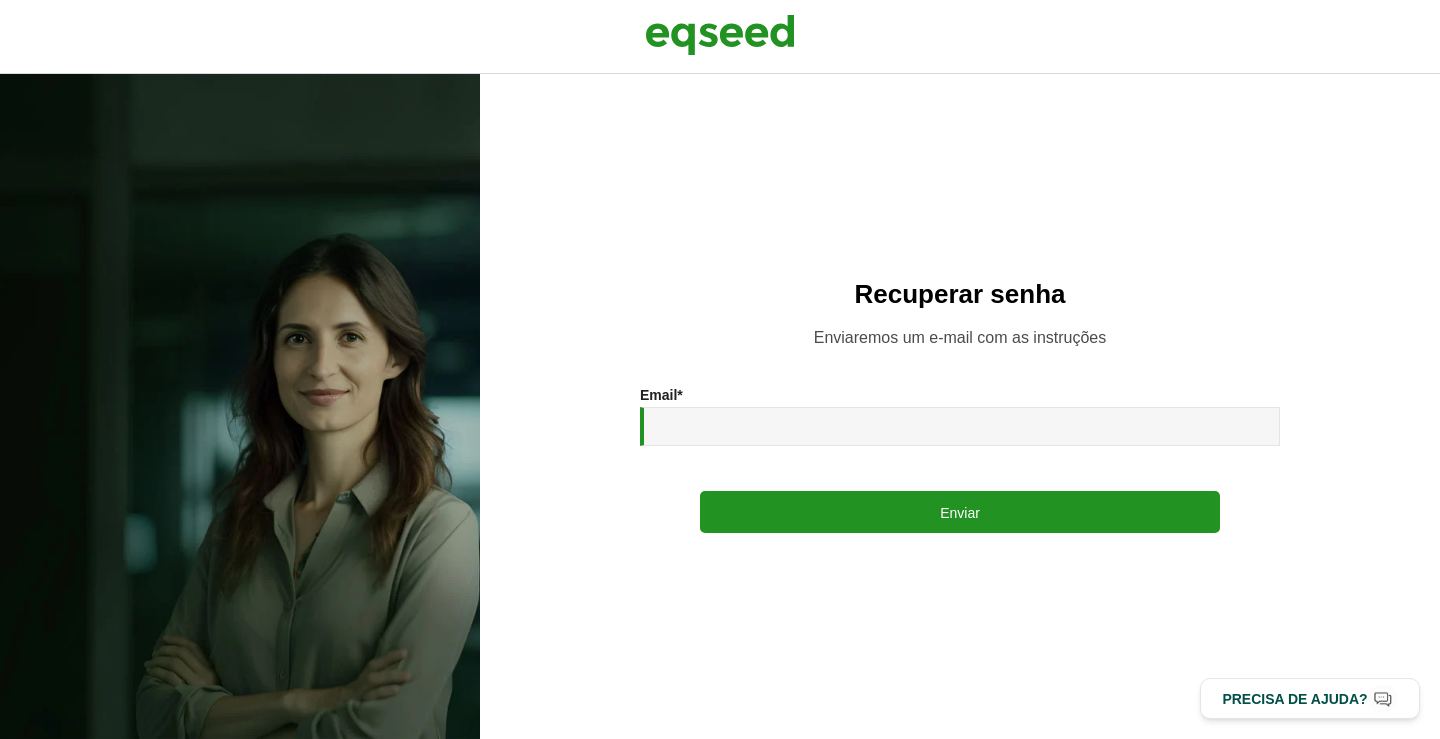 scroll, scrollTop: 0, scrollLeft: 0, axis: both 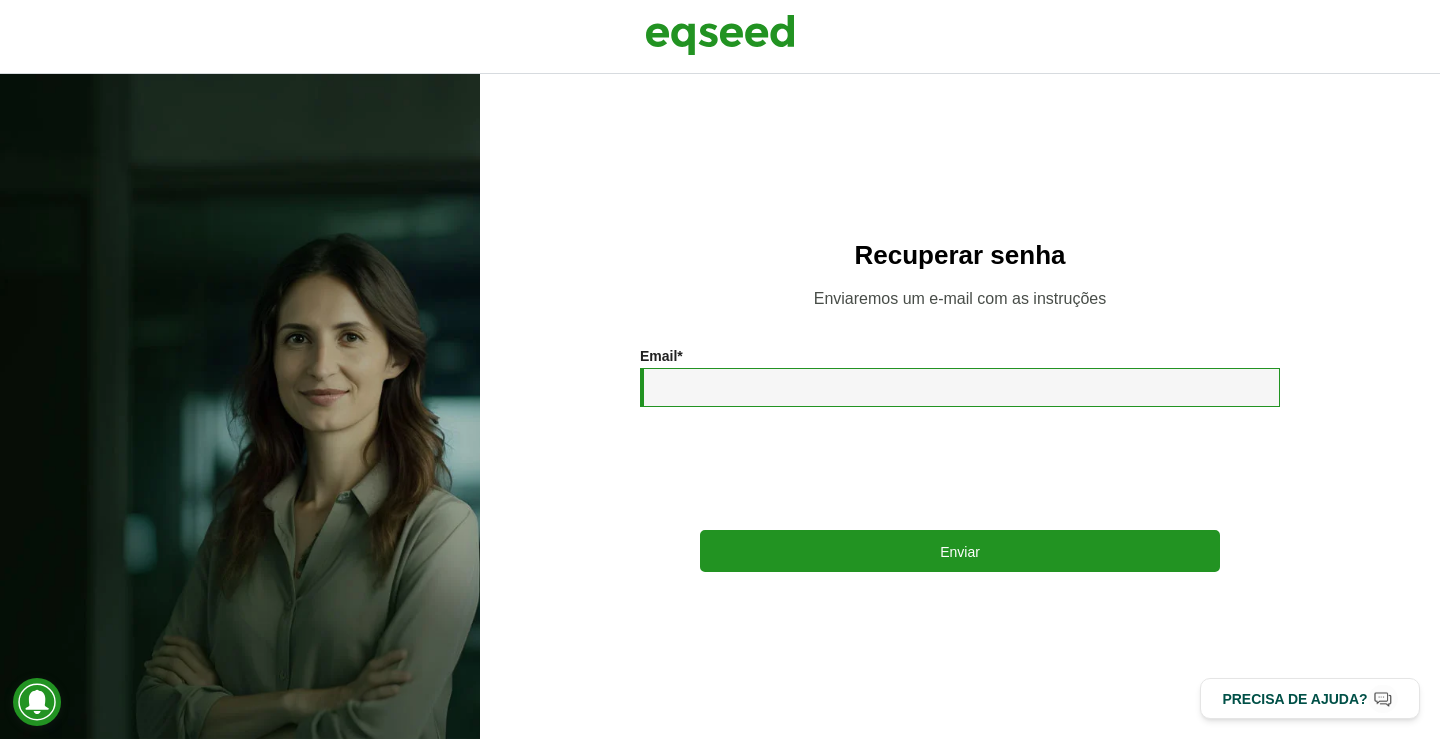 click on "Email  *" at bounding box center [960, 387] 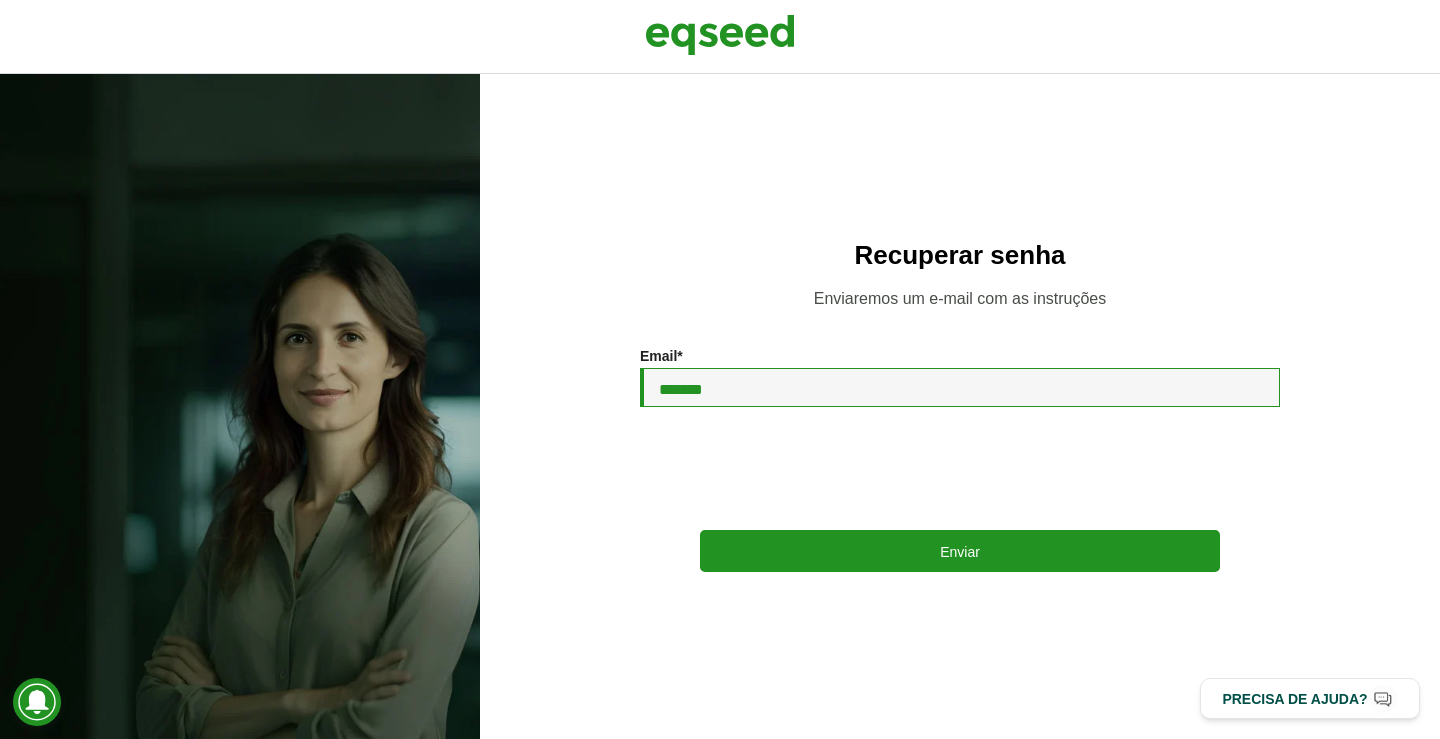 type on "**********" 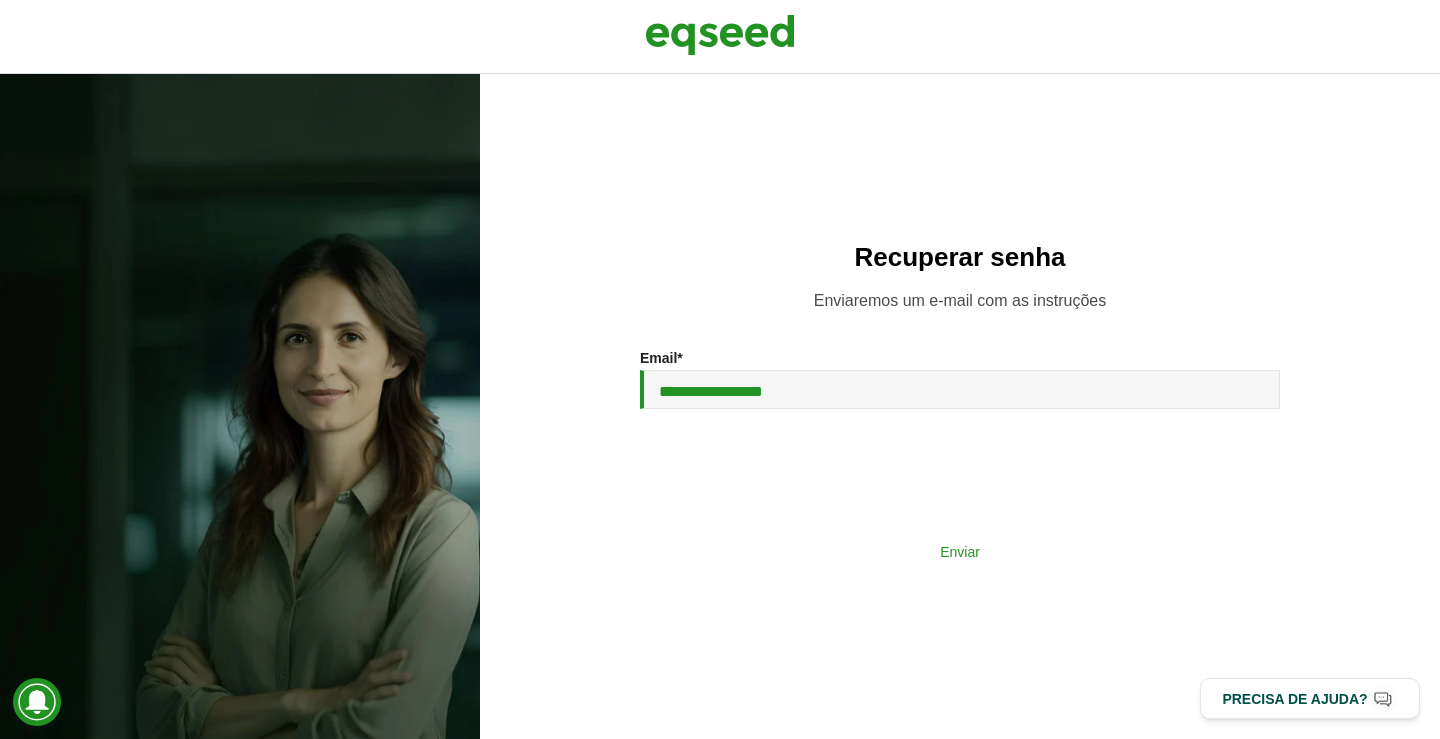 click on "Enviar" at bounding box center (960, 551) 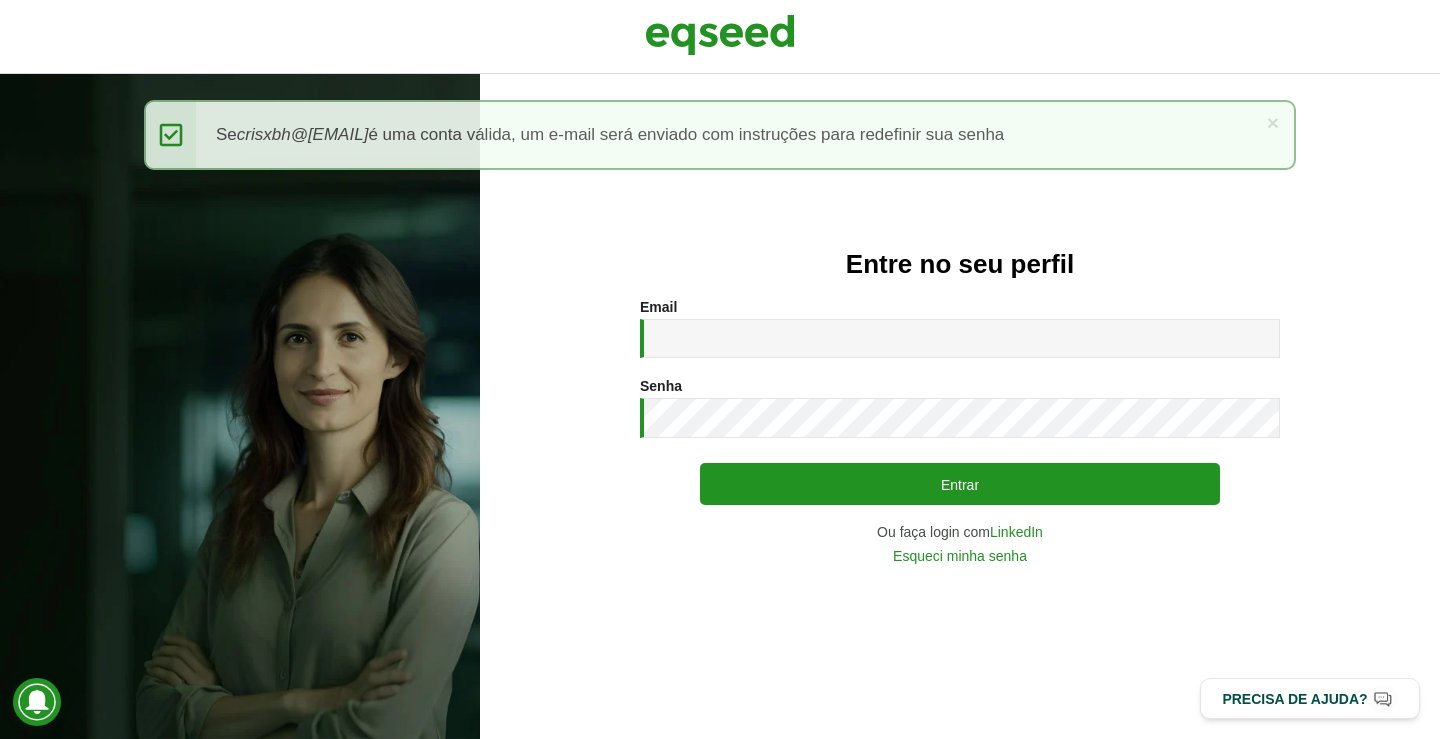 scroll, scrollTop: 0, scrollLeft: 0, axis: both 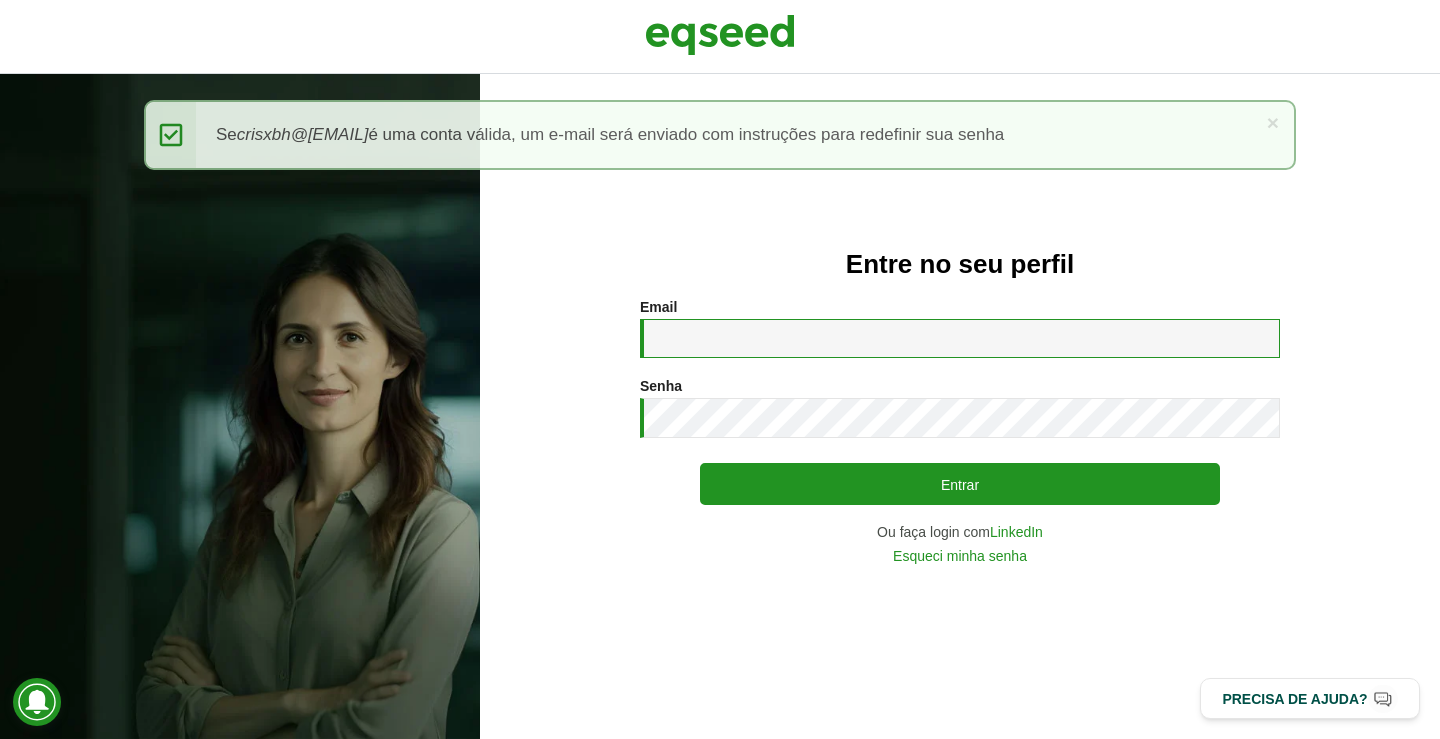 click on "Email  *" at bounding box center [960, 338] 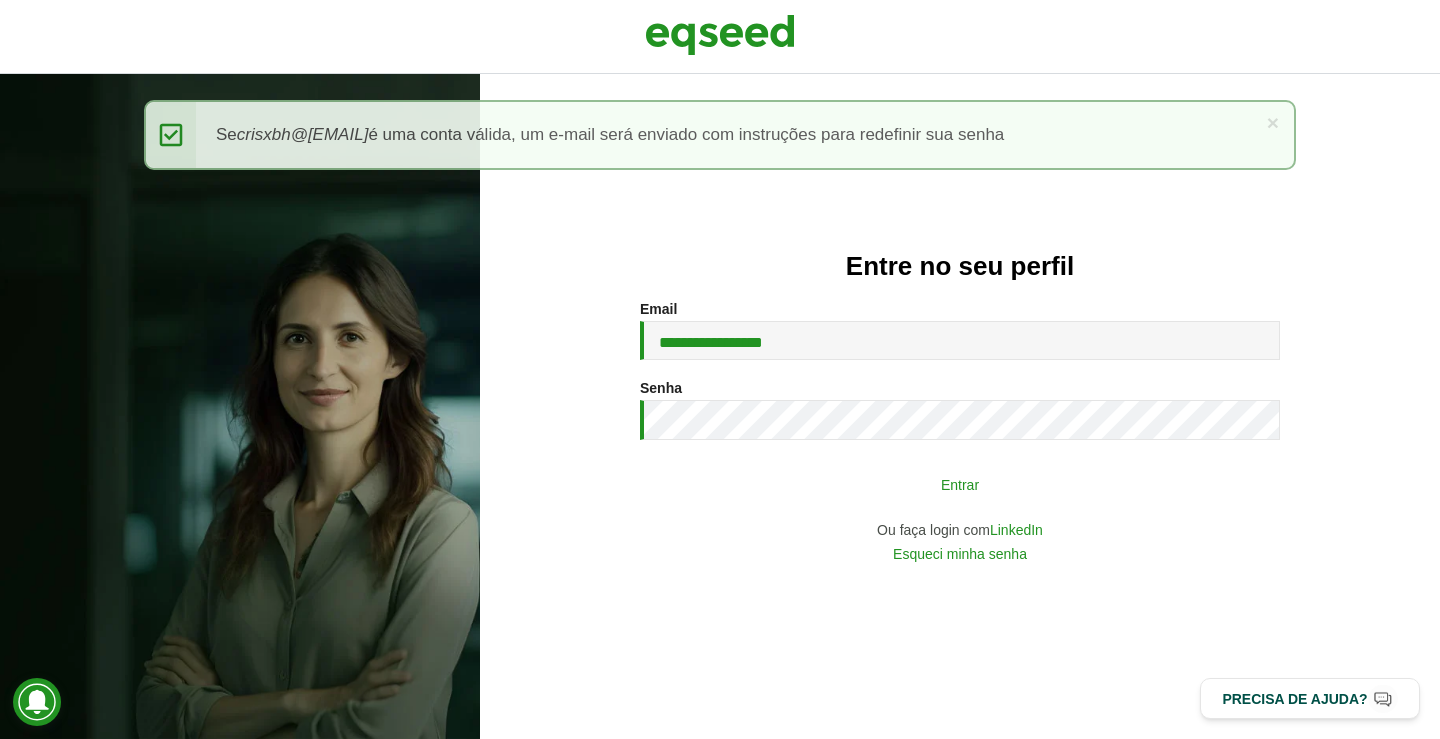 click on "Entrar" at bounding box center (960, 484) 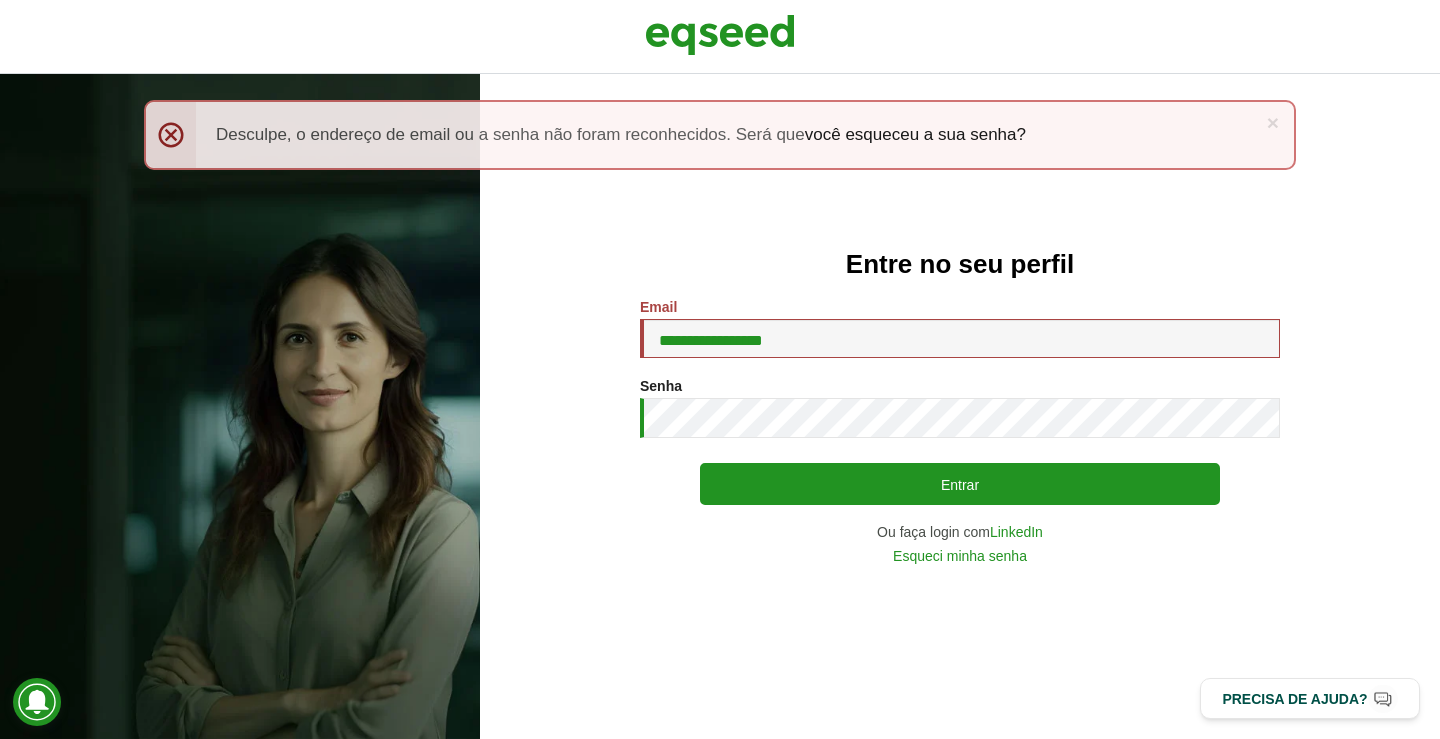 scroll, scrollTop: 0, scrollLeft: 0, axis: both 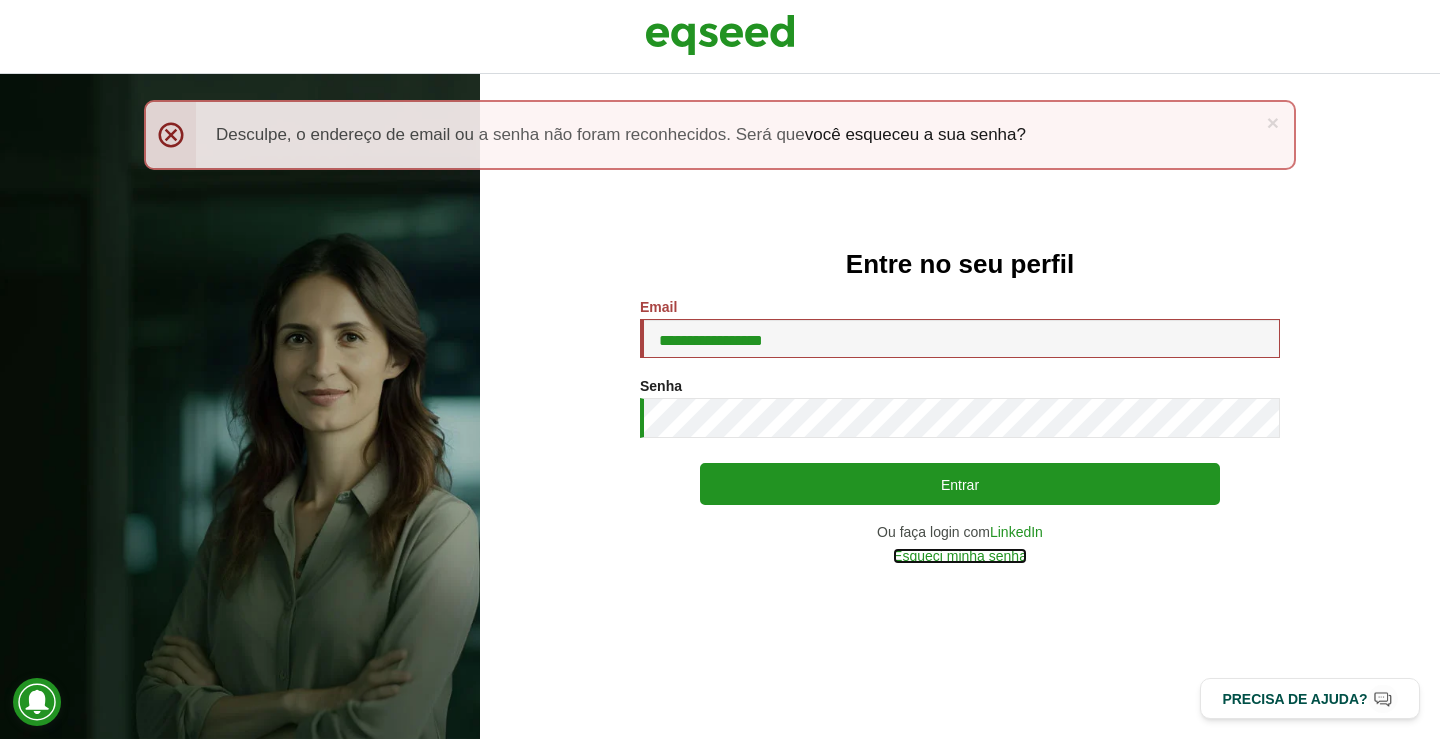 click on "Esqueci minha senha" at bounding box center [960, 556] 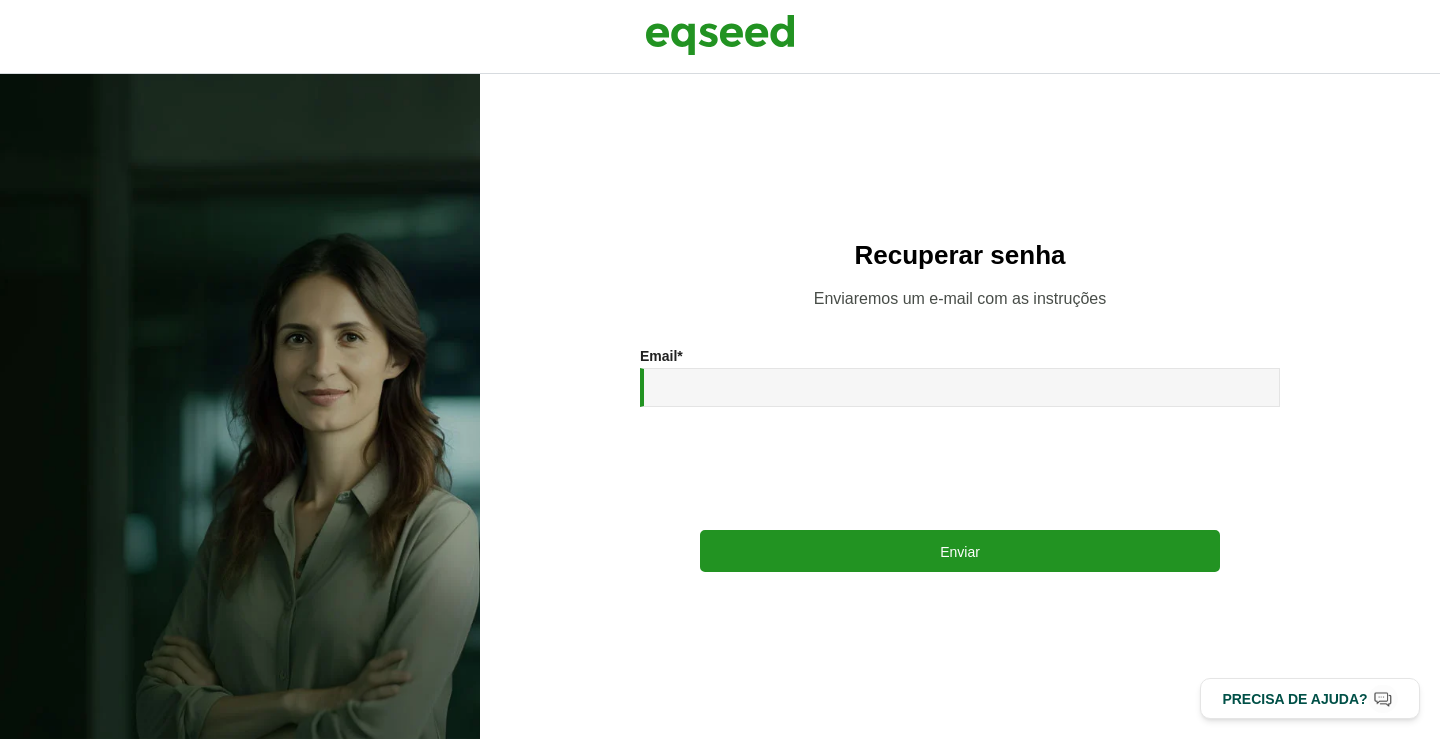 scroll, scrollTop: 0, scrollLeft: 0, axis: both 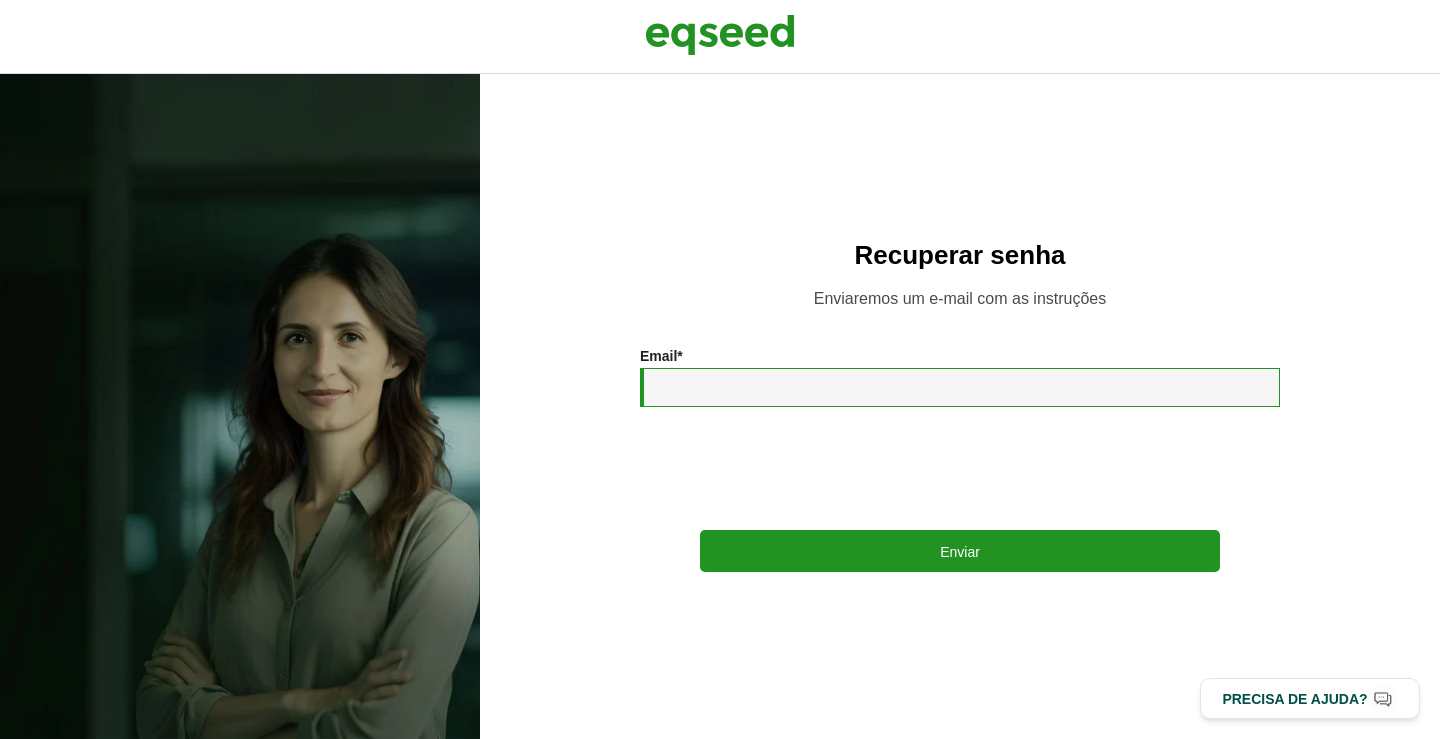 click on "Email  *" at bounding box center (960, 387) 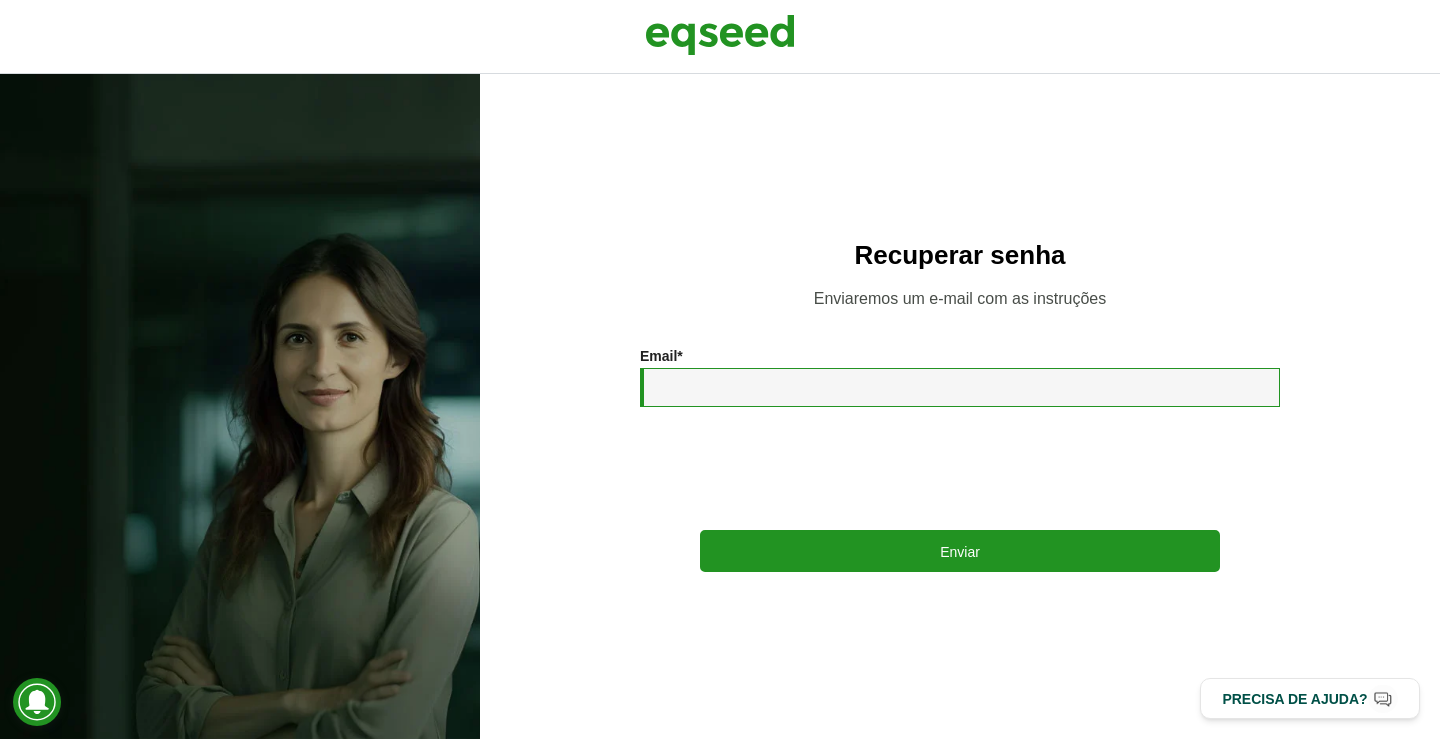 type on "**********" 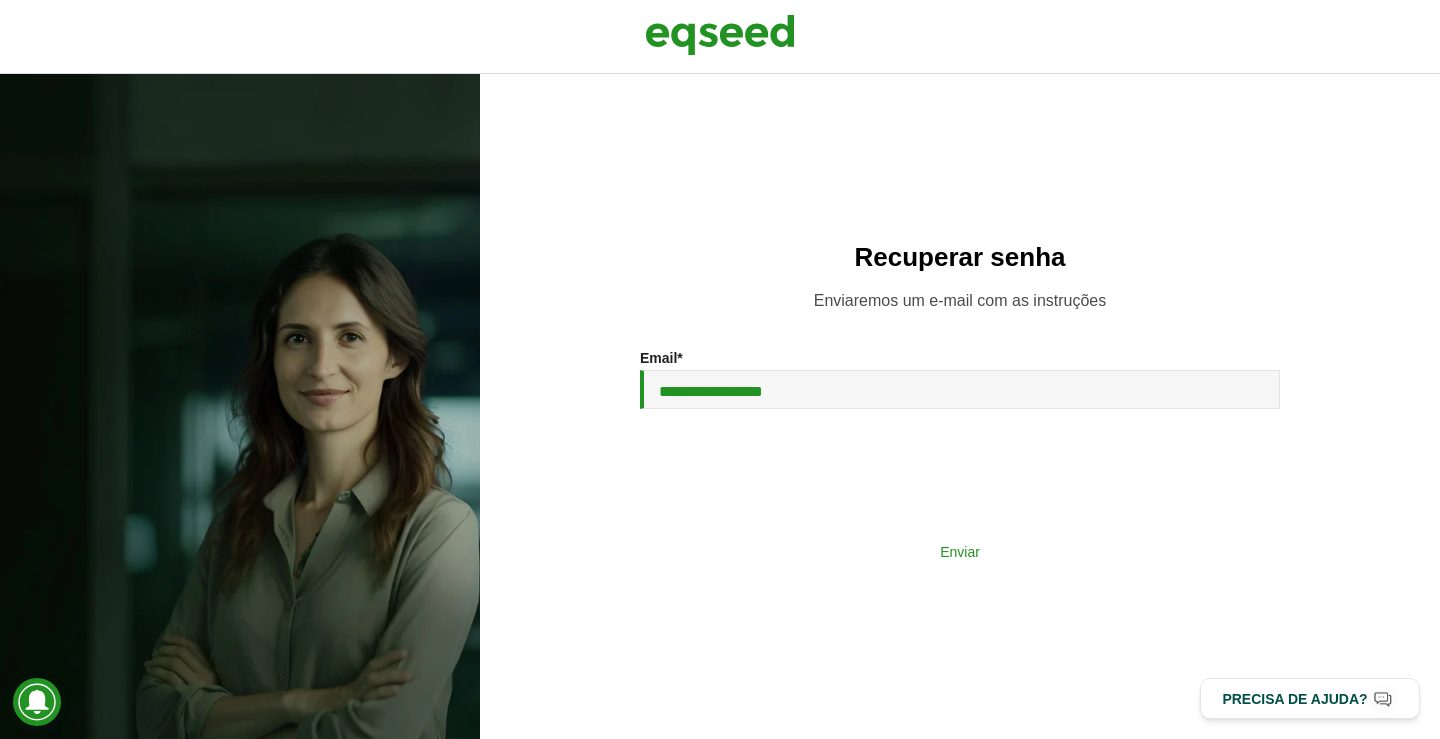 click on "Enviar" at bounding box center [960, 551] 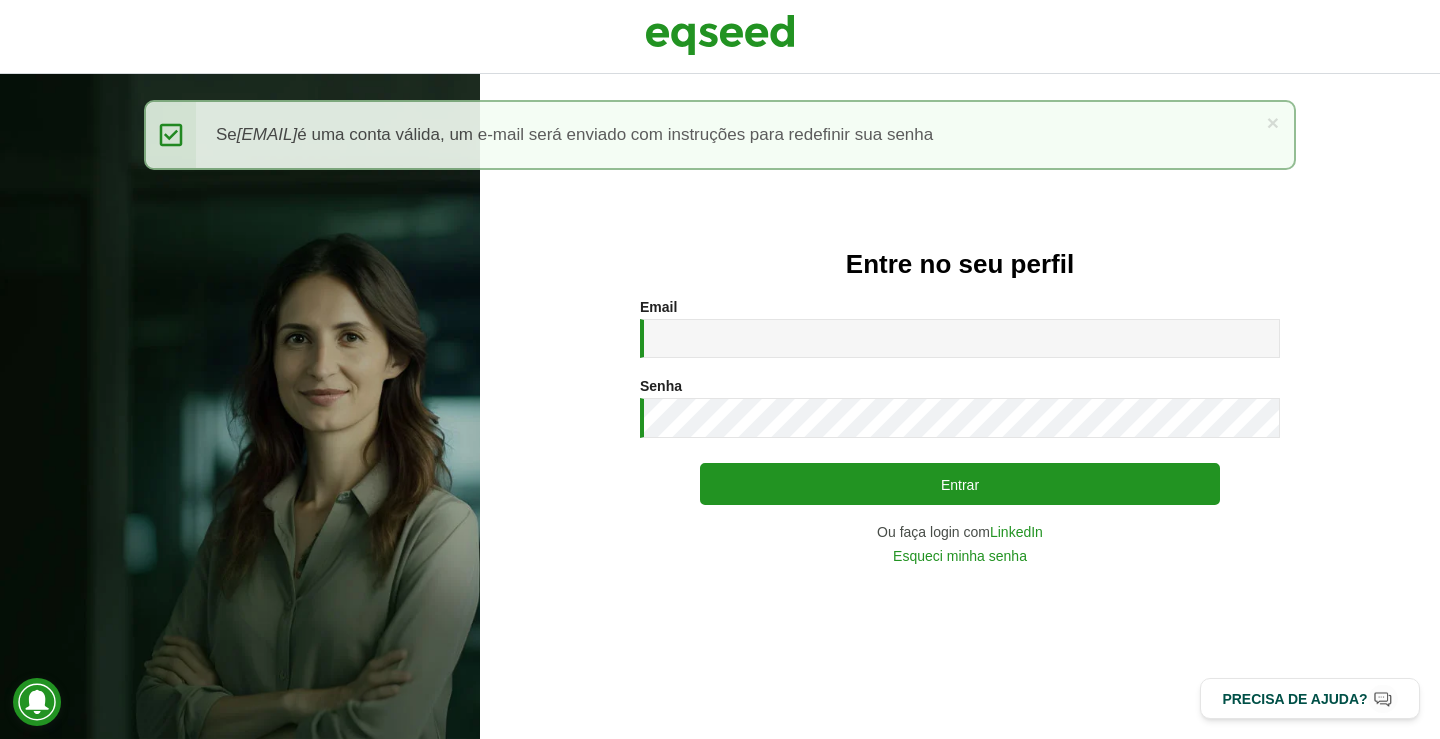 scroll, scrollTop: 0, scrollLeft: 0, axis: both 